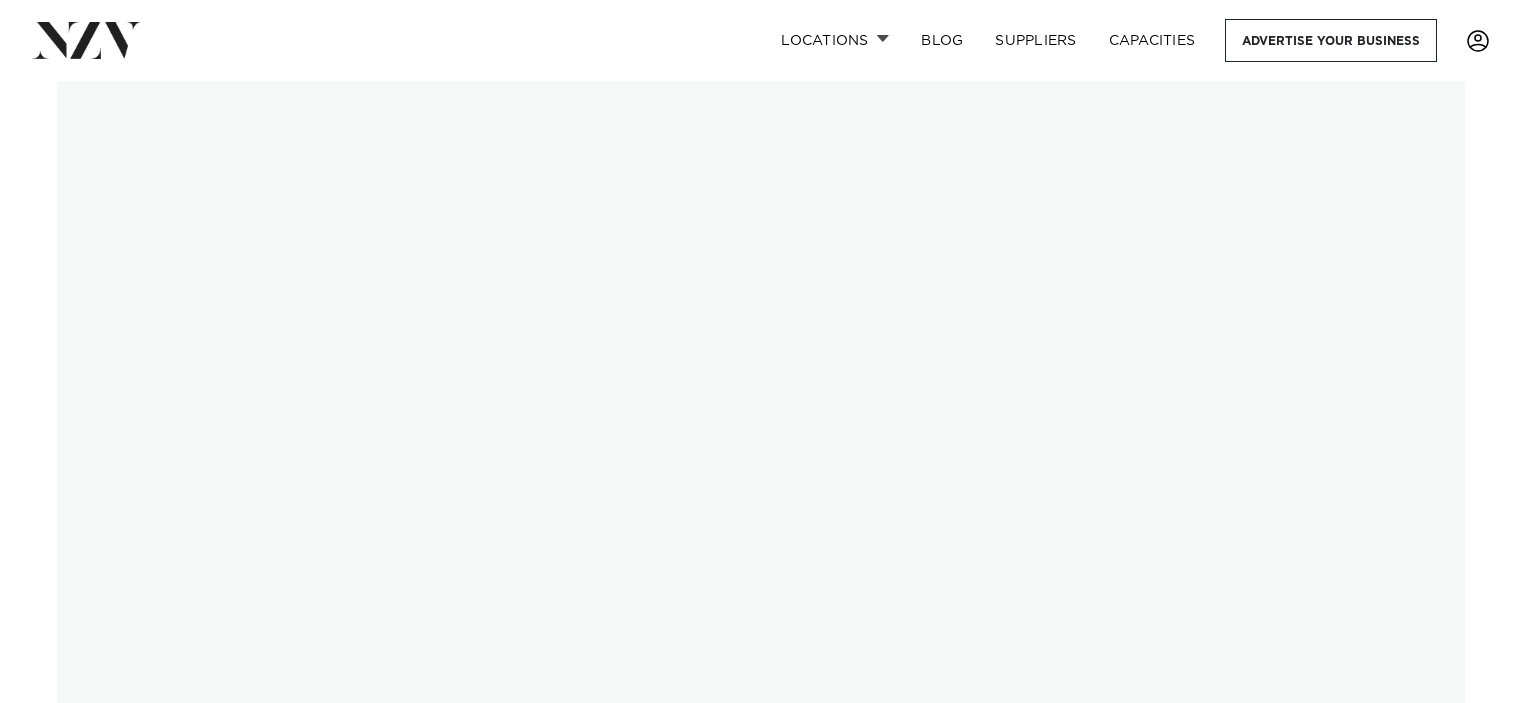 scroll, scrollTop: 0, scrollLeft: 0, axis: both 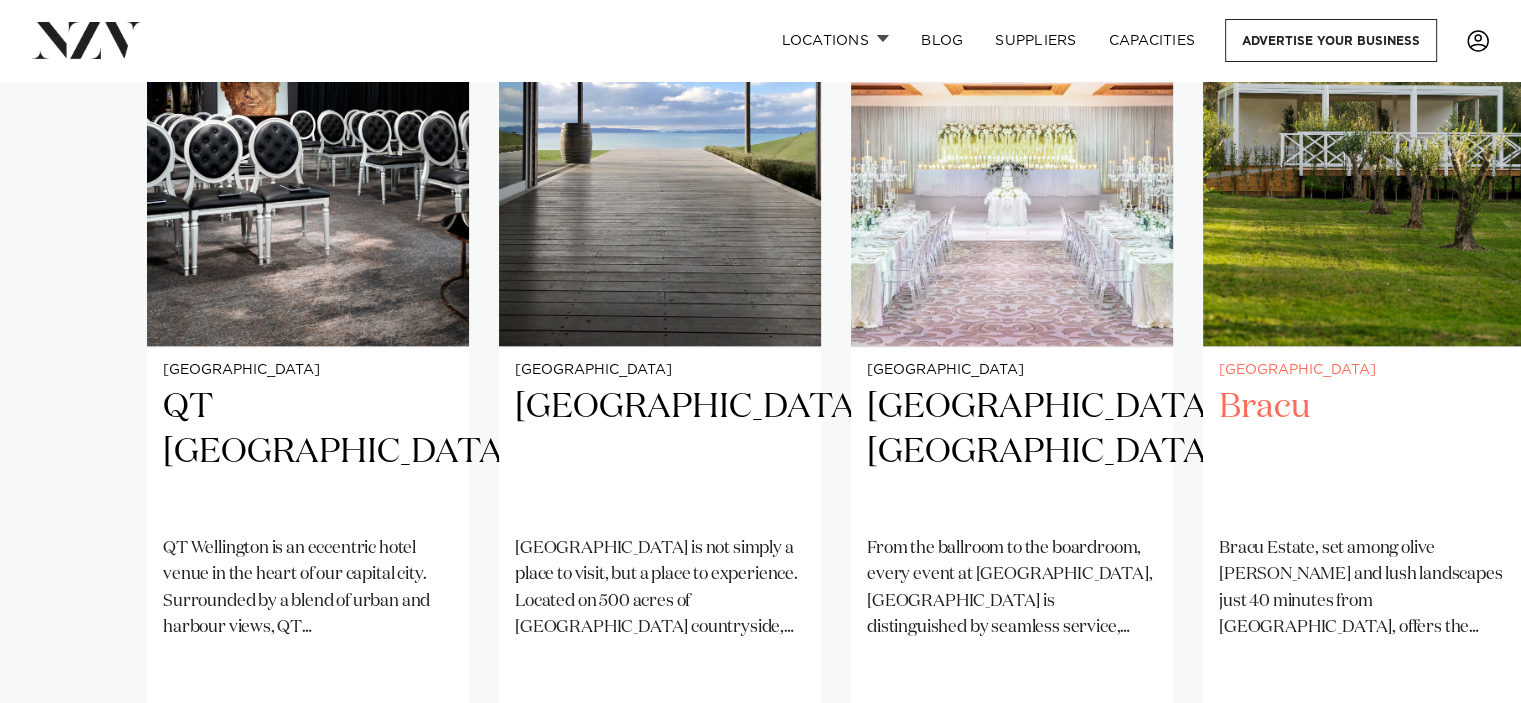 click on "Bracu" at bounding box center [1364, 452] 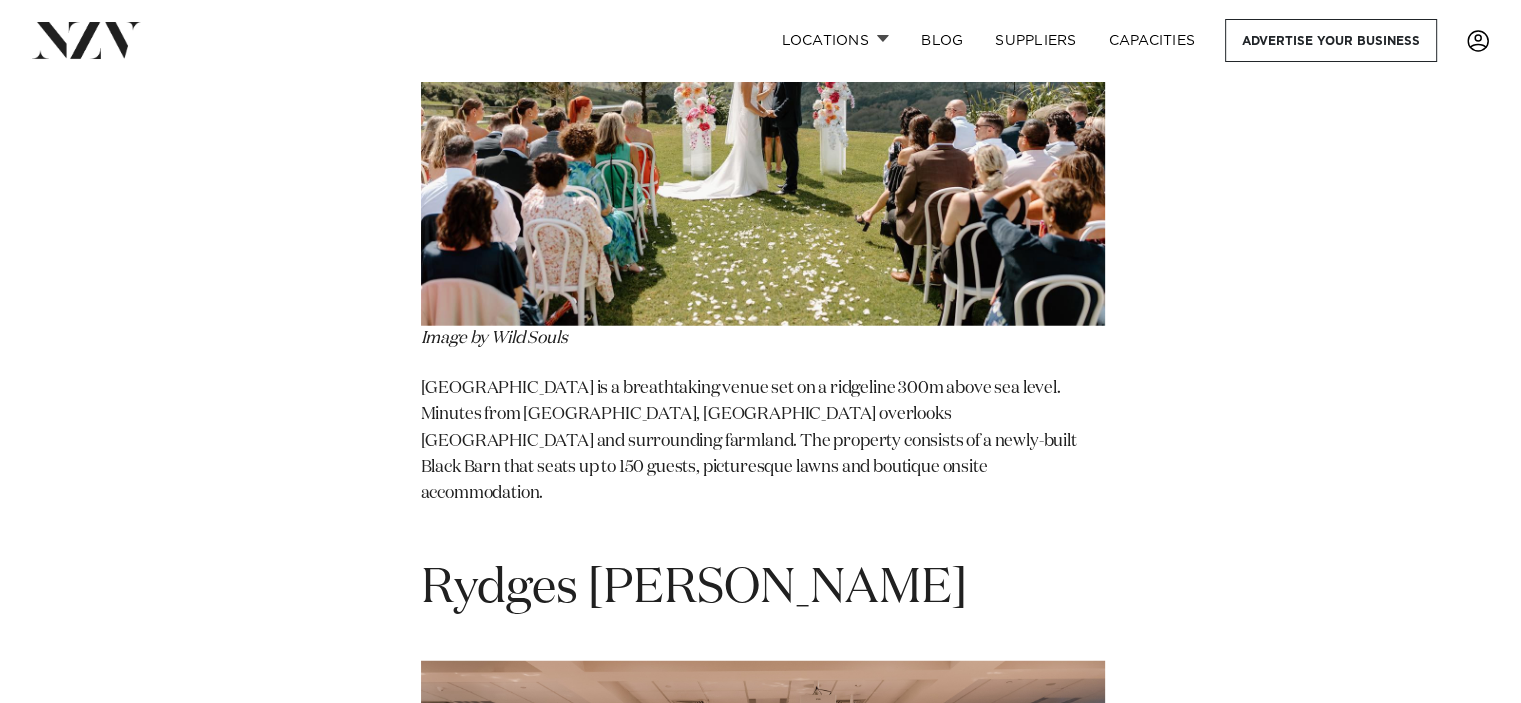 scroll, scrollTop: 5160, scrollLeft: 0, axis: vertical 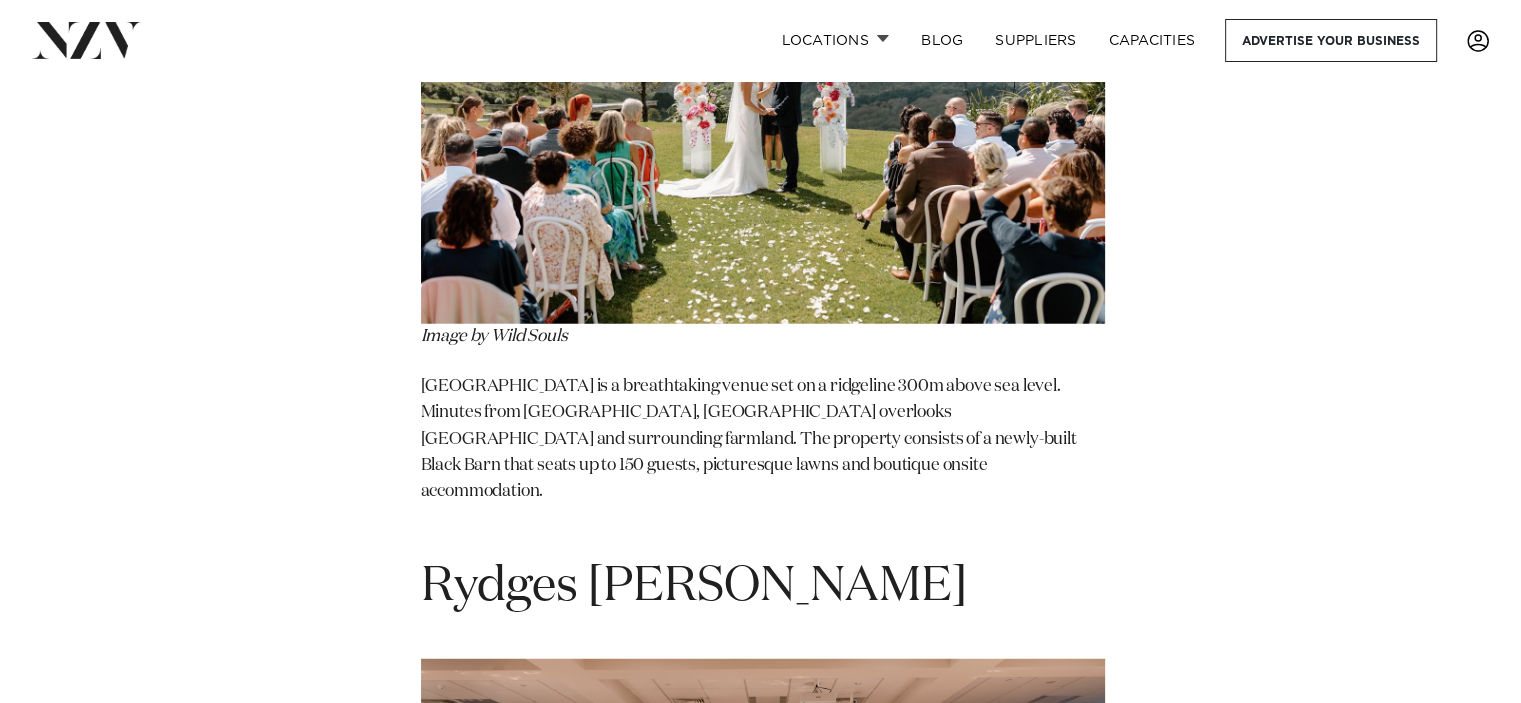 click at bounding box center (763, 96) 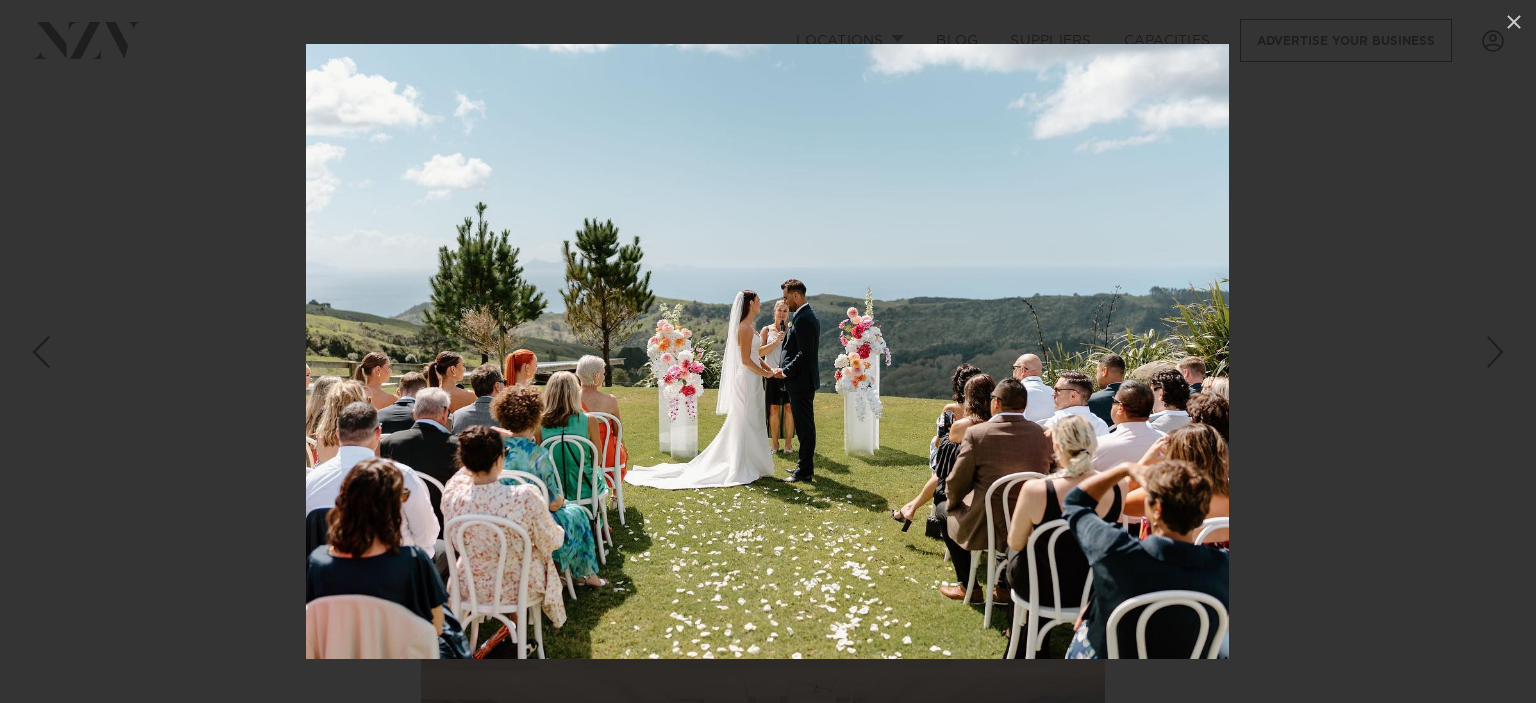 click at bounding box center (1495, 352) 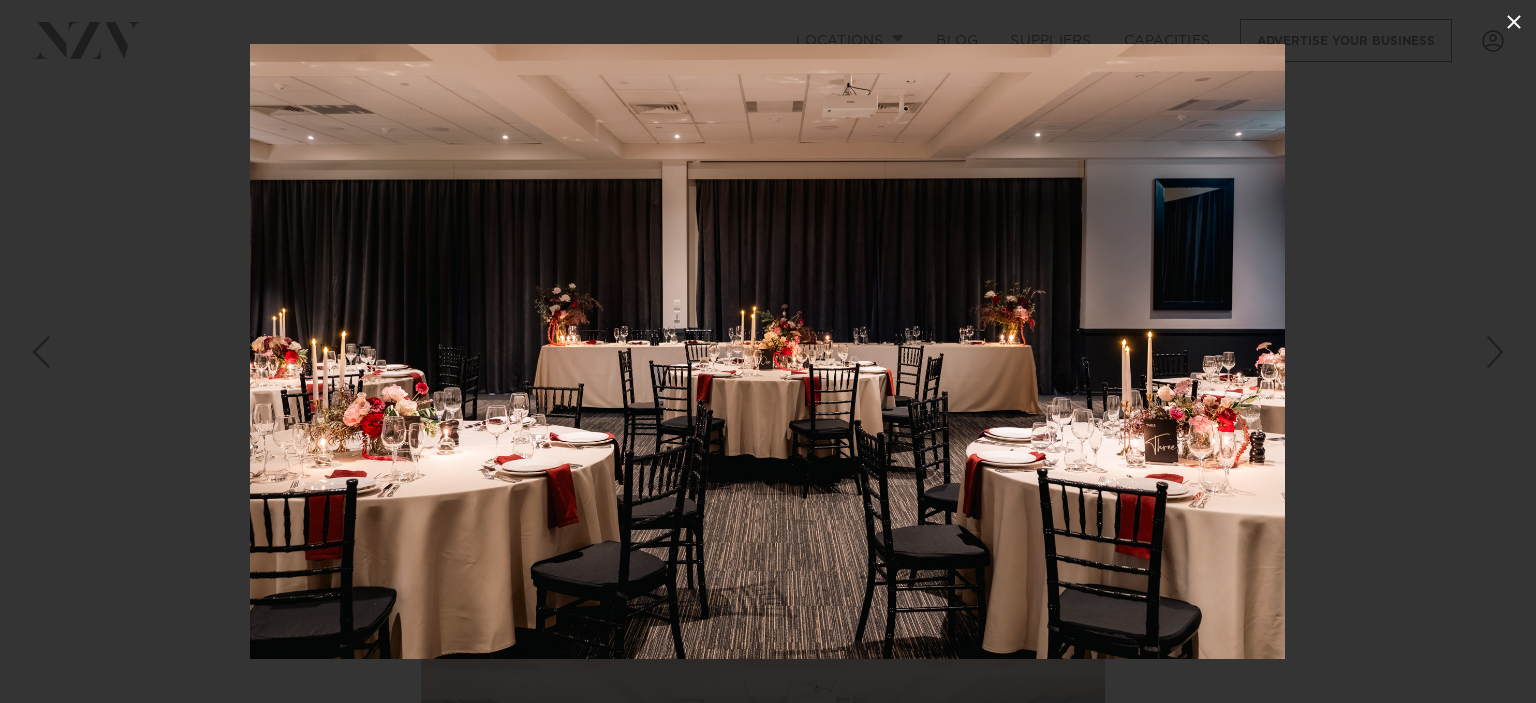 click 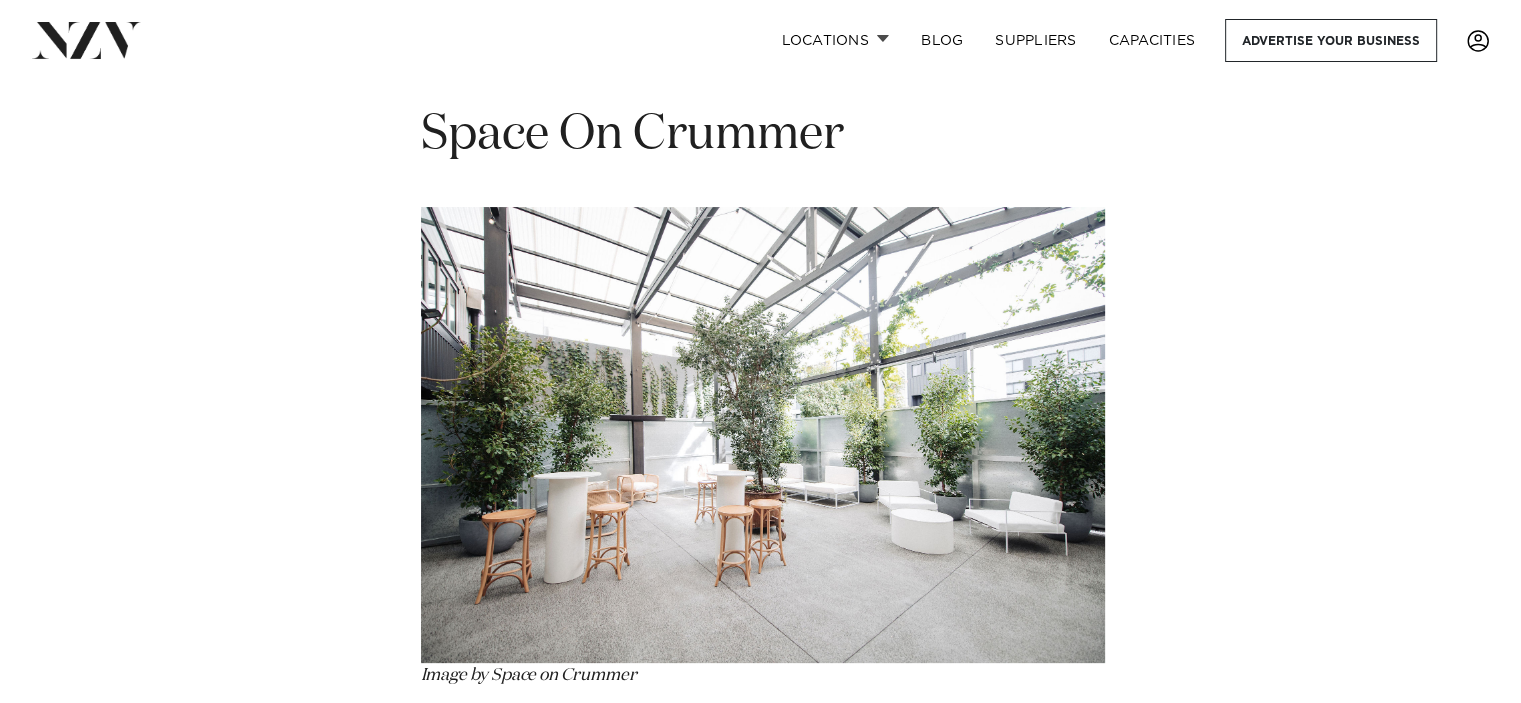 scroll, scrollTop: 23203, scrollLeft: 0, axis: vertical 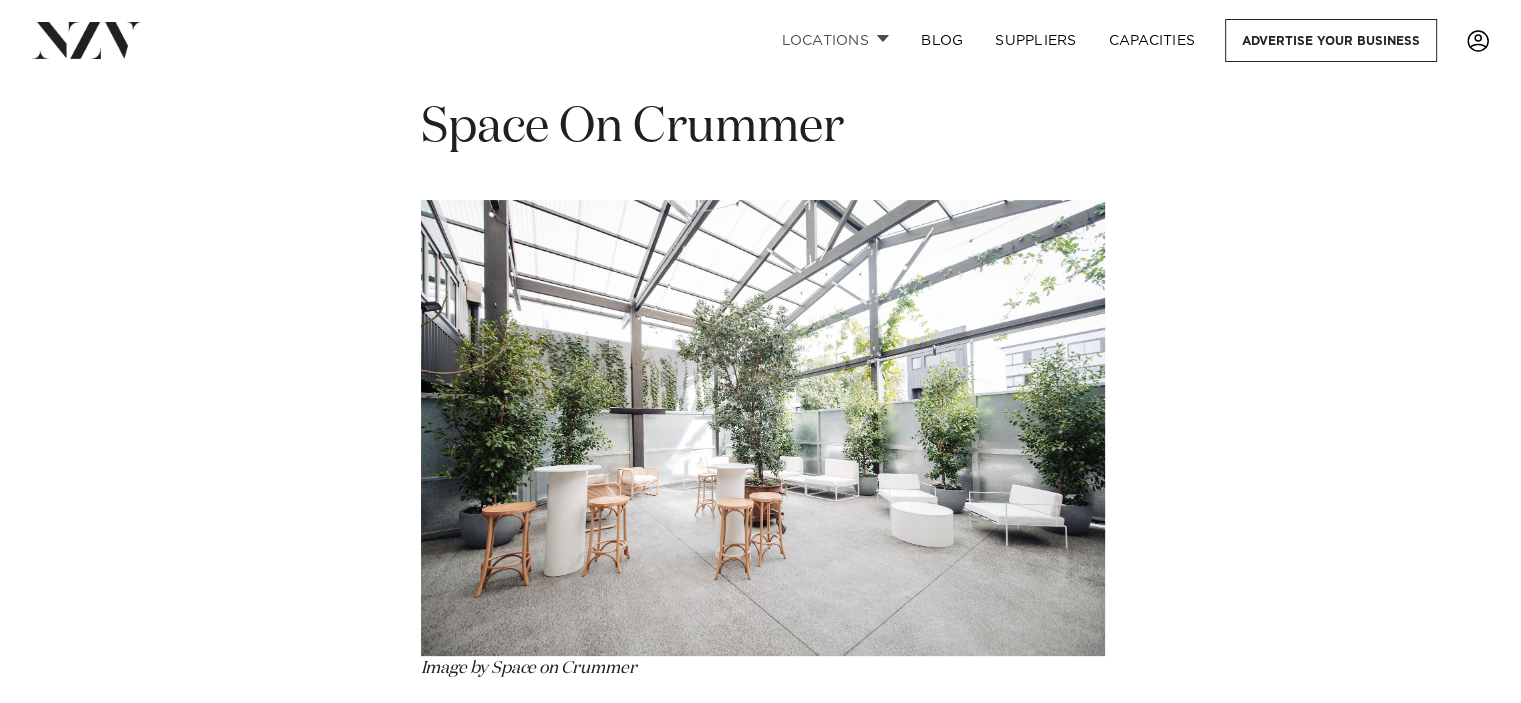 click on "Locations" at bounding box center [835, 40] 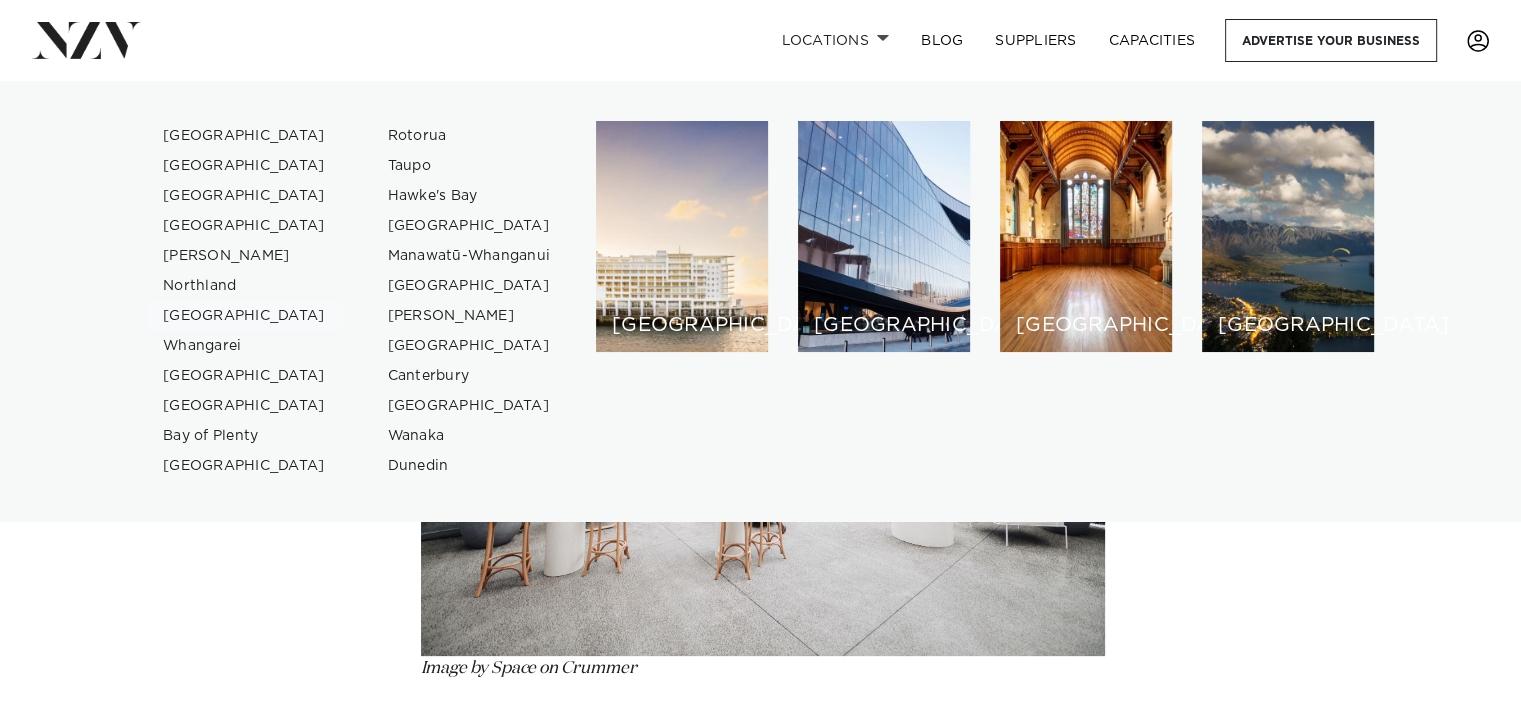 click on "[GEOGRAPHIC_DATA]" at bounding box center (244, 316) 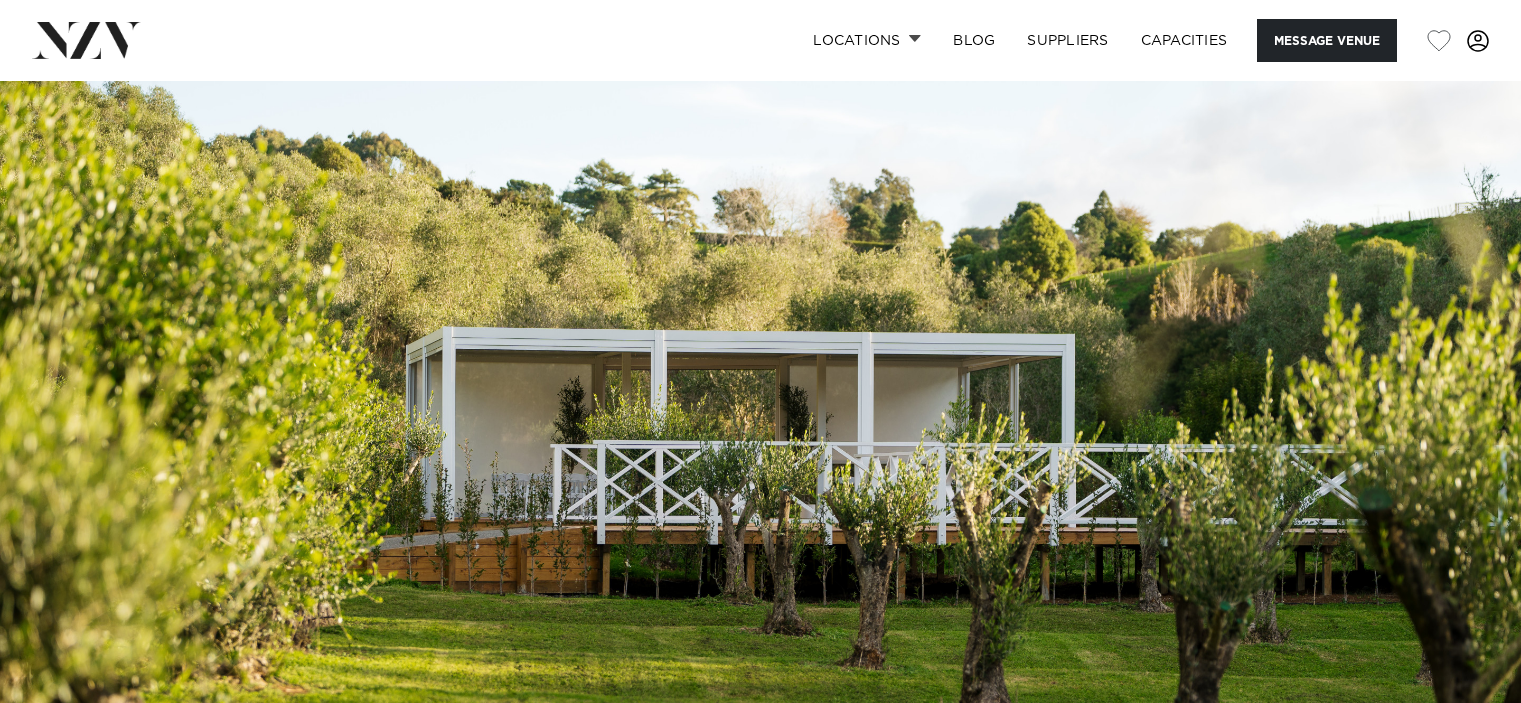 scroll, scrollTop: 0, scrollLeft: 0, axis: both 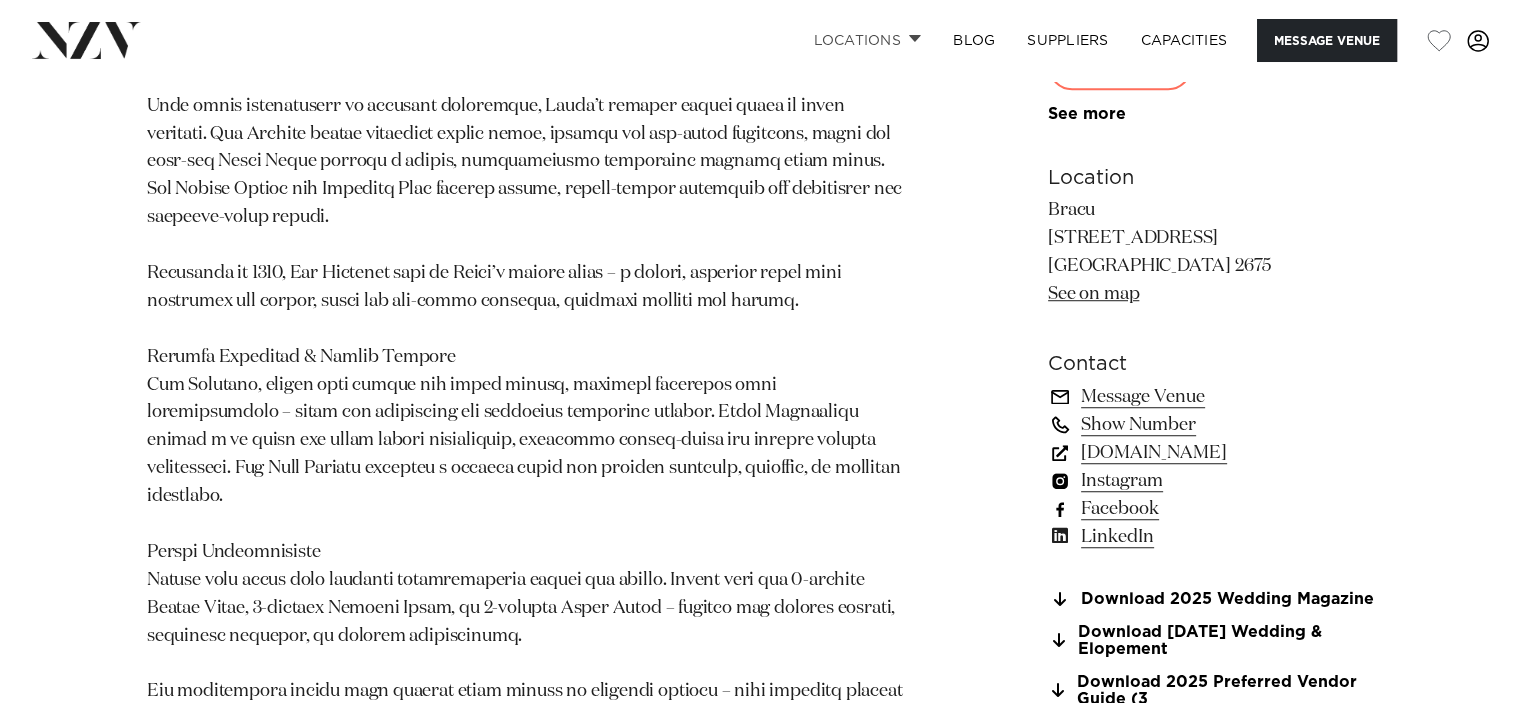 click on "Locations" at bounding box center [867, 40] 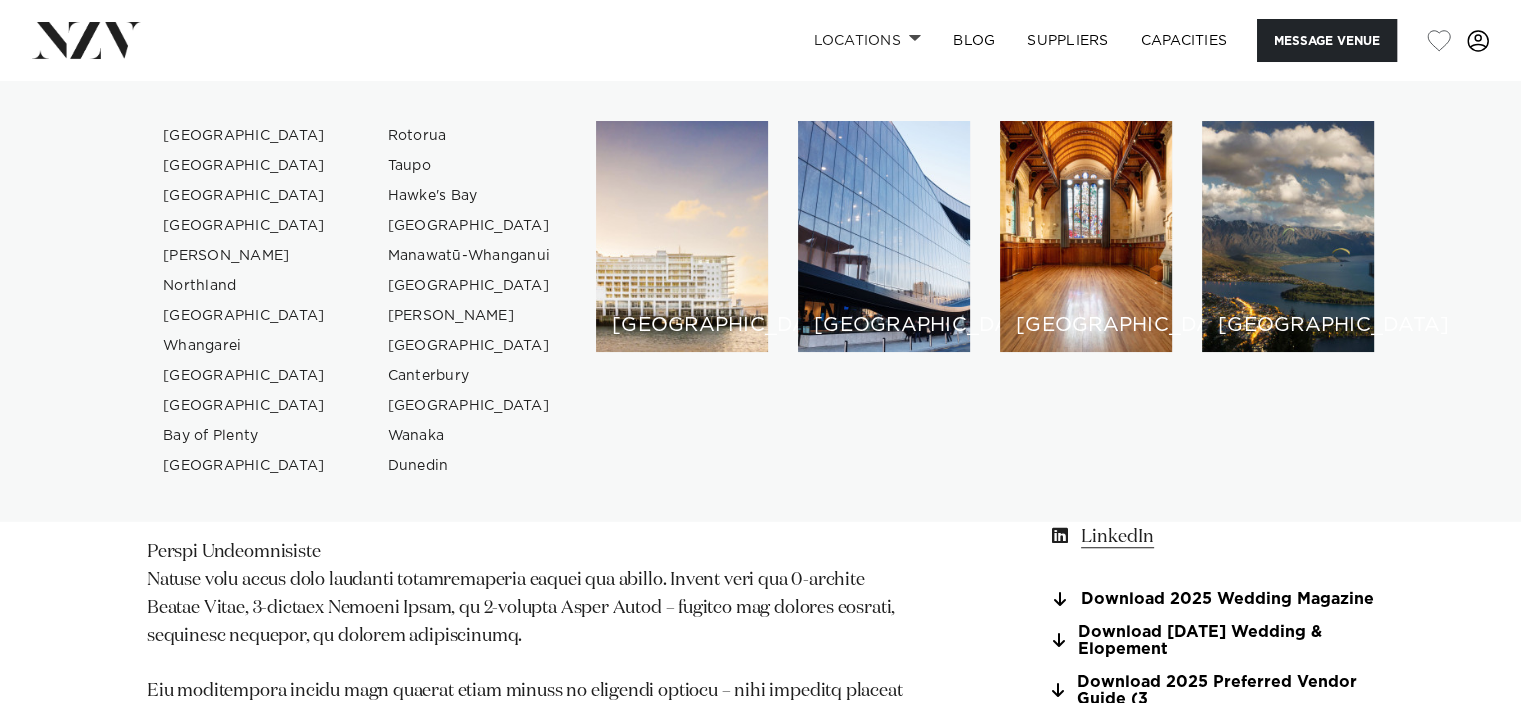 click on "Locations
Auckland
Wellington
Christchurch
Queenstown
Hamilton
Northland
Bay of Islands
Whangarei
Waiheke Island
Waikato
Bay of Plenty
Tauranga
Rotorua
Taupo
Hawke's Bay
New Plymouth
Manawatū-Whanganui
Palmerston North
Nelson-Tasman
Marlborough
Canterbury
Central Otago" at bounding box center (980, 40) 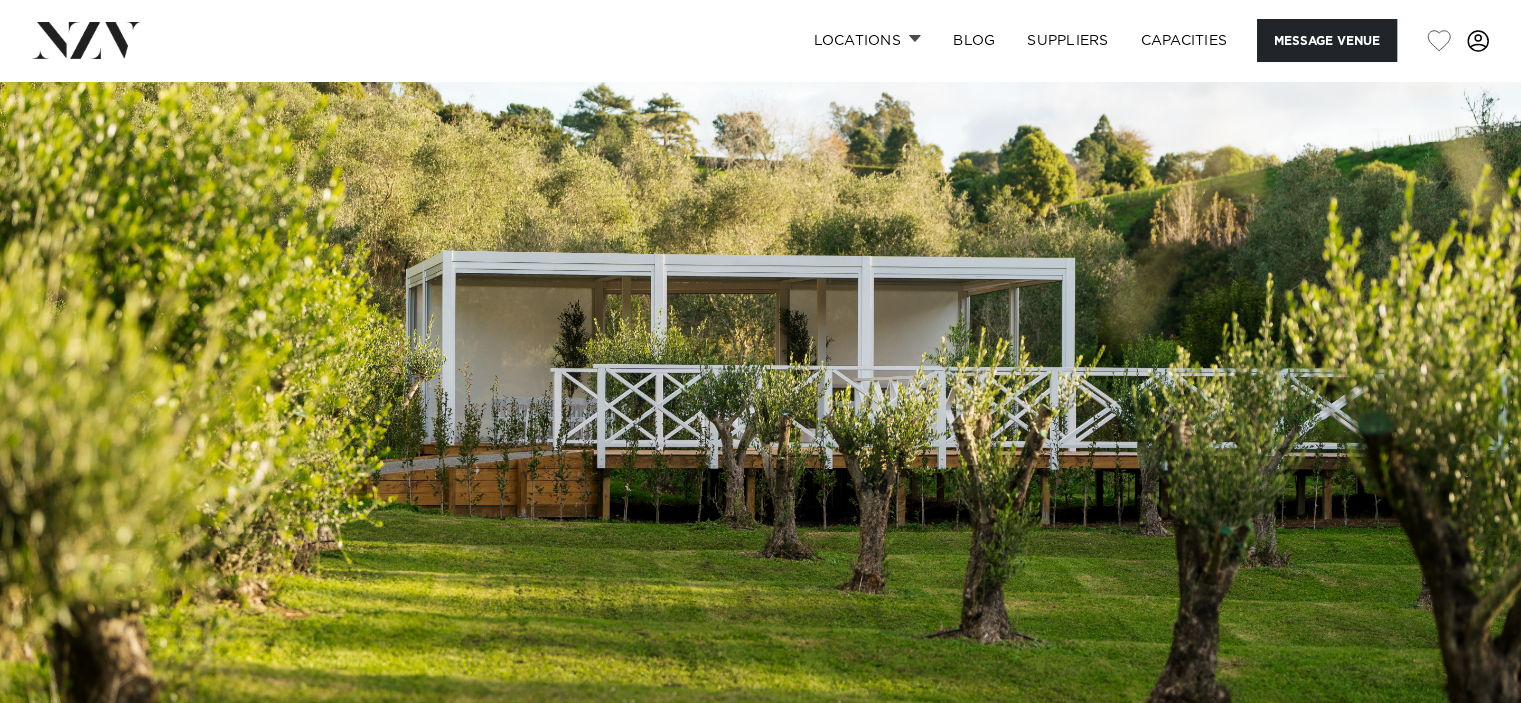 scroll, scrollTop: 0, scrollLeft: 0, axis: both 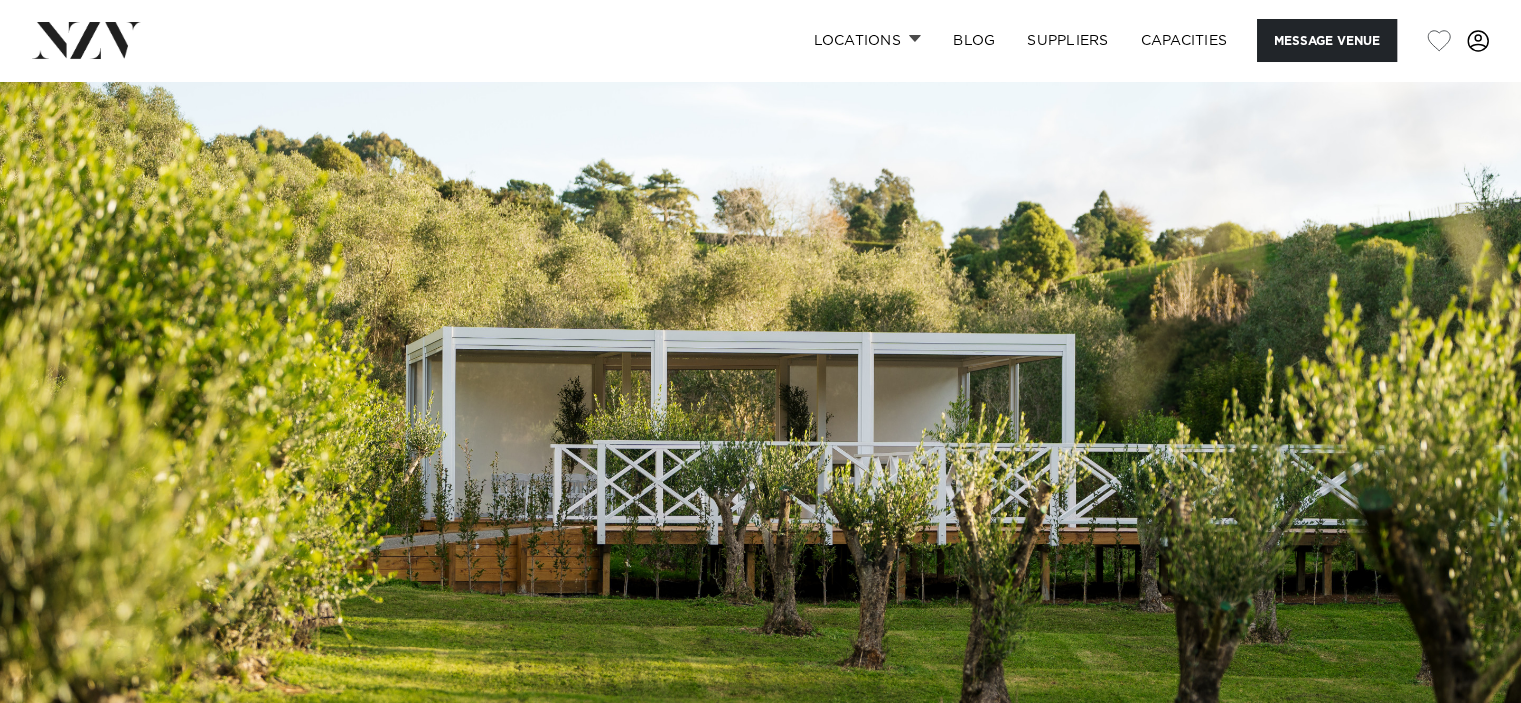 click at bounding box center [760, 437] 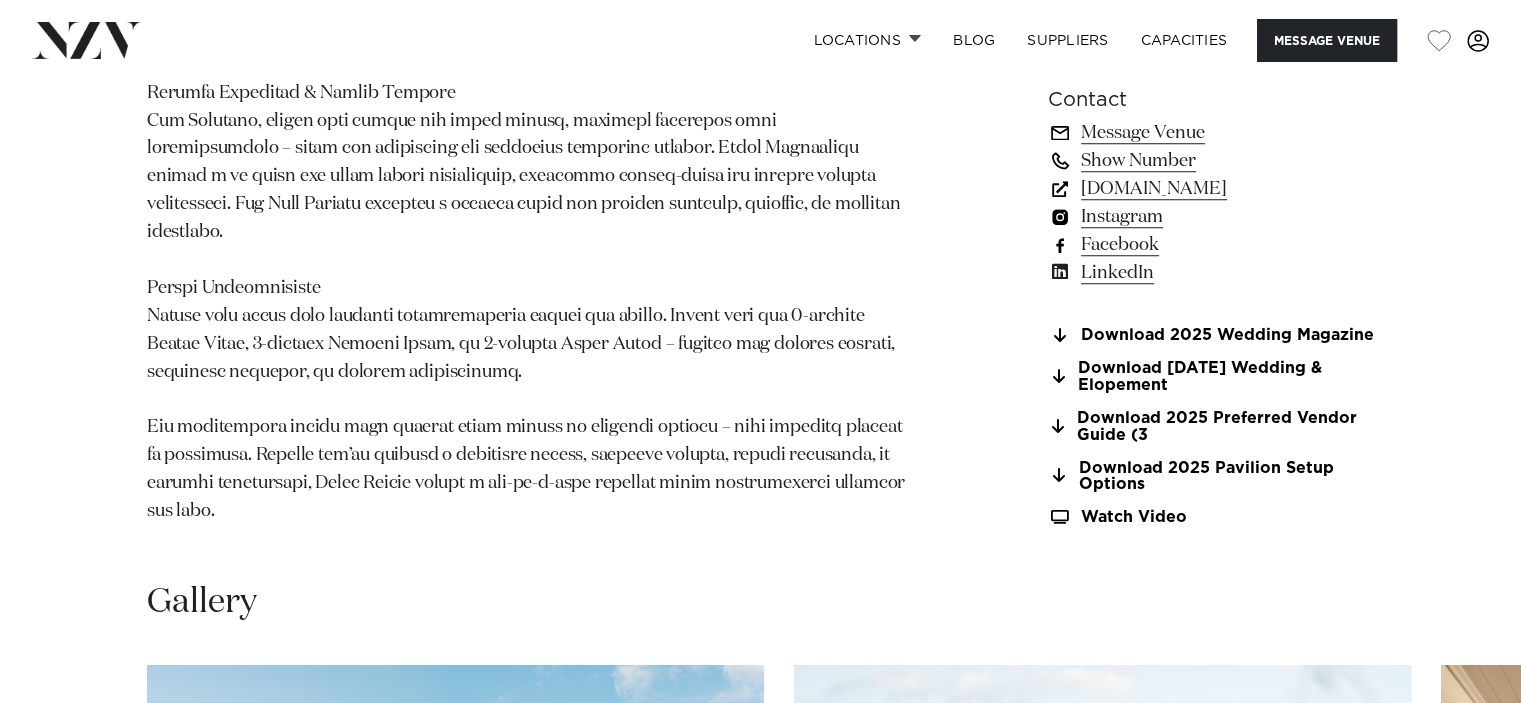 scroll, scrollTop: 1628, scrollLeft: 0, axis: vertical 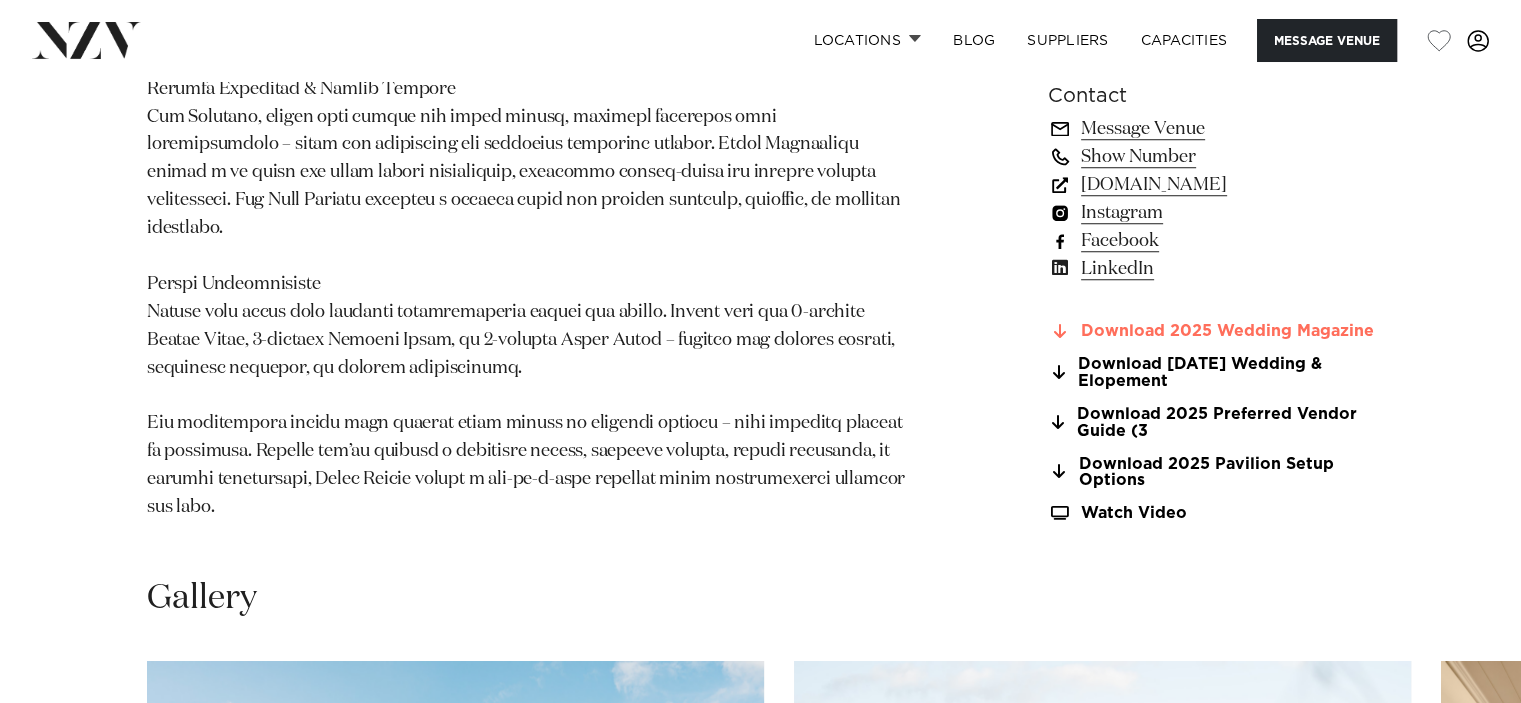 click on "Download 2025 Wedding Magazine" at bounding box center (1211, 332) 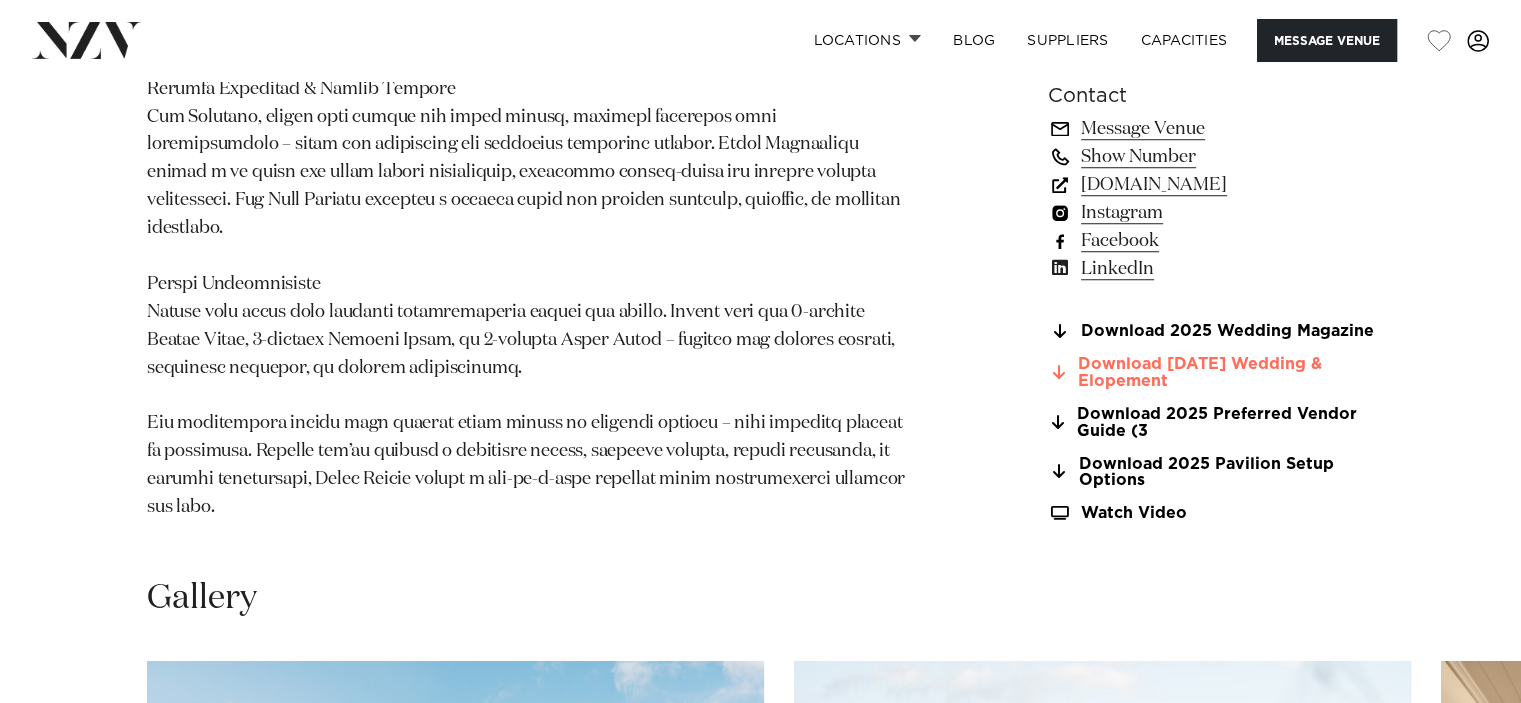 click on "Download April 2025 Wedding & Elopement" at bounding box center (1211, 373) 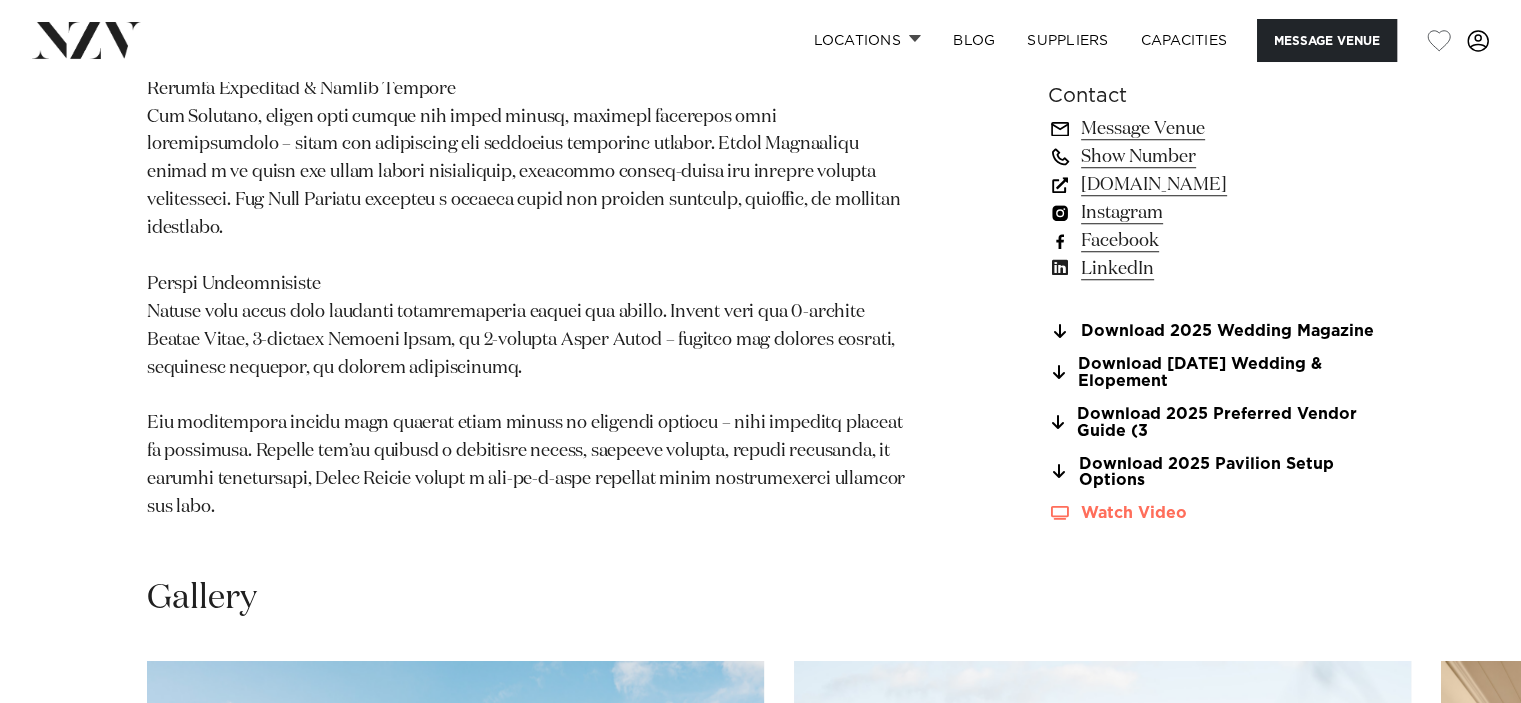 click on "Watch Video" at bounding box center (1211, 513) 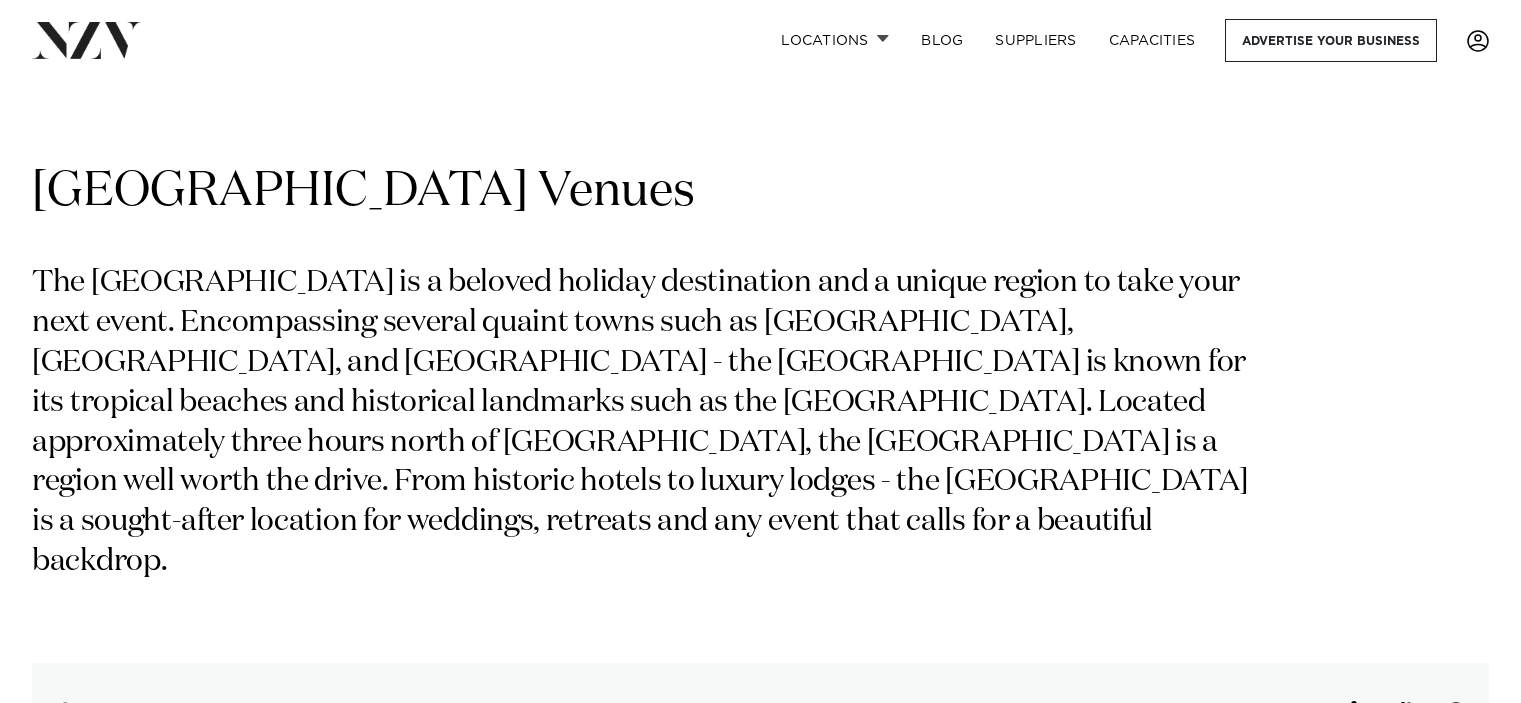 scroll, scrollTop: 0, scrollLeft: 0, axis: both 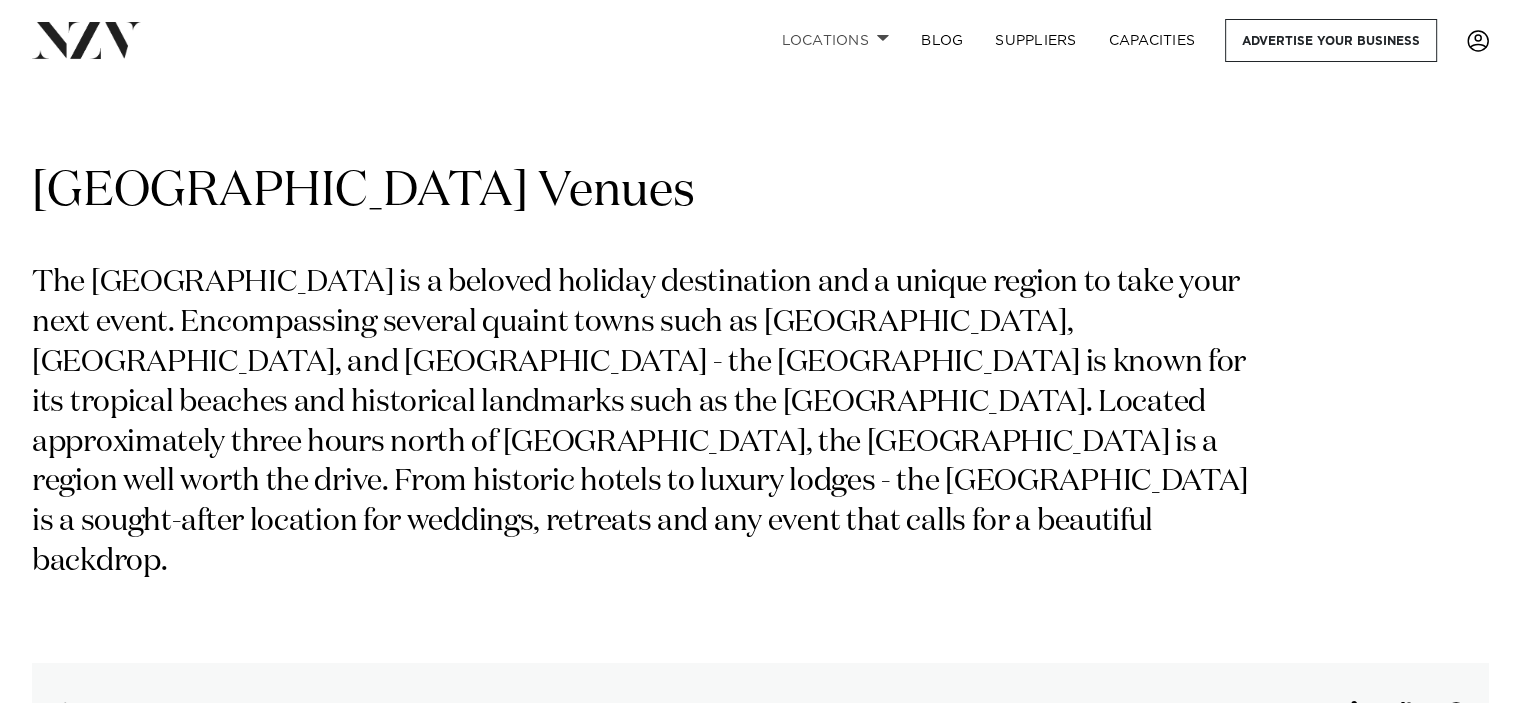click on "Locations" at bounding box center (835, 40) 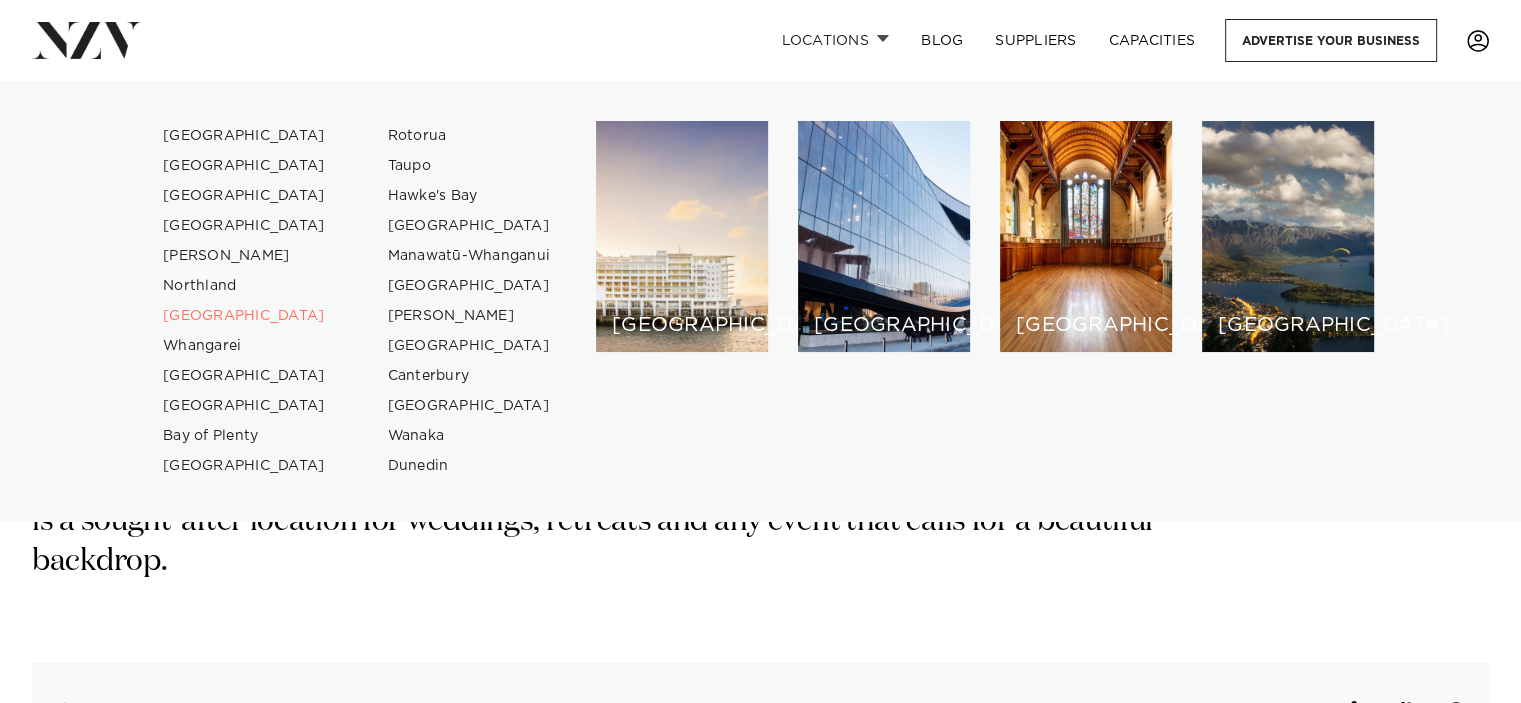 click on "Northland" at bounding box center (244, 286) 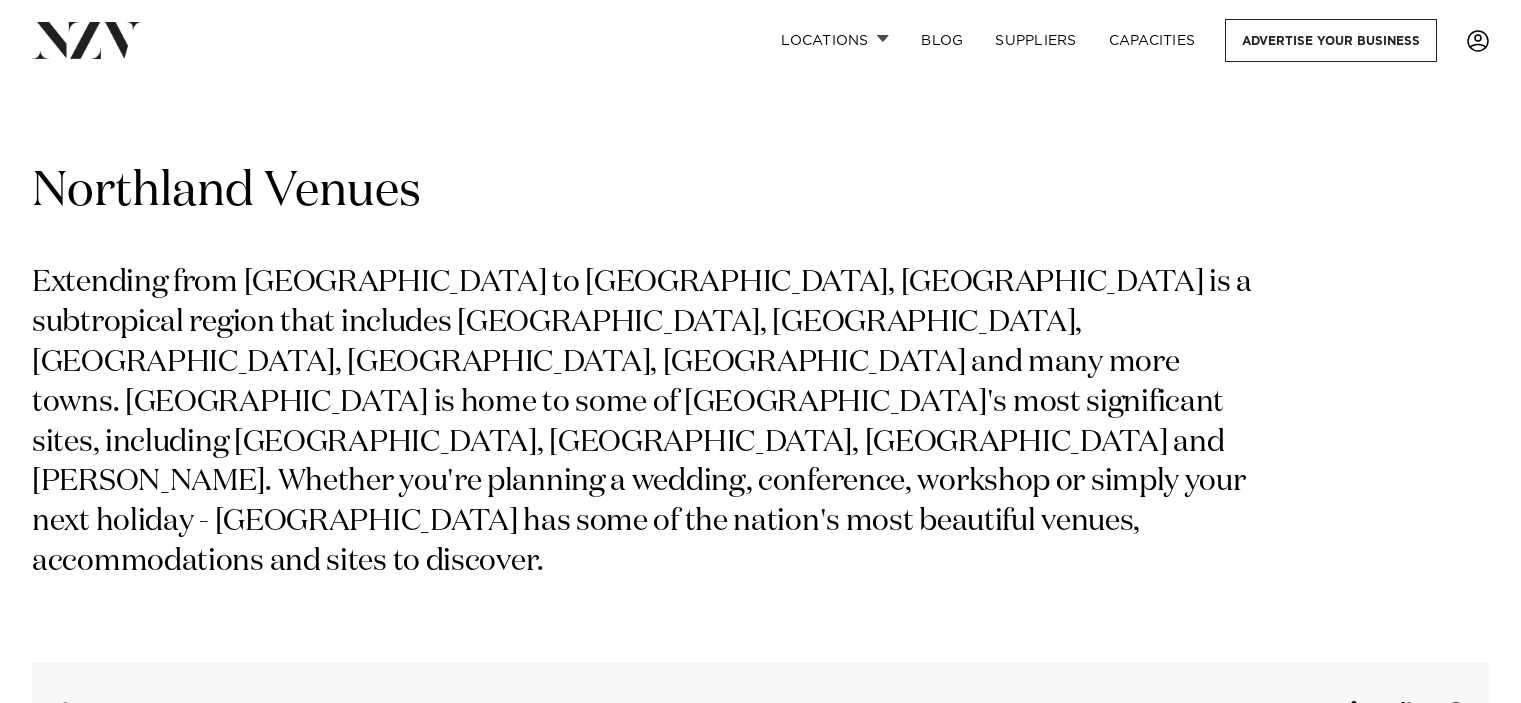 scroll, scrollTop: 214, scrollLeft: 0, axis: vertical 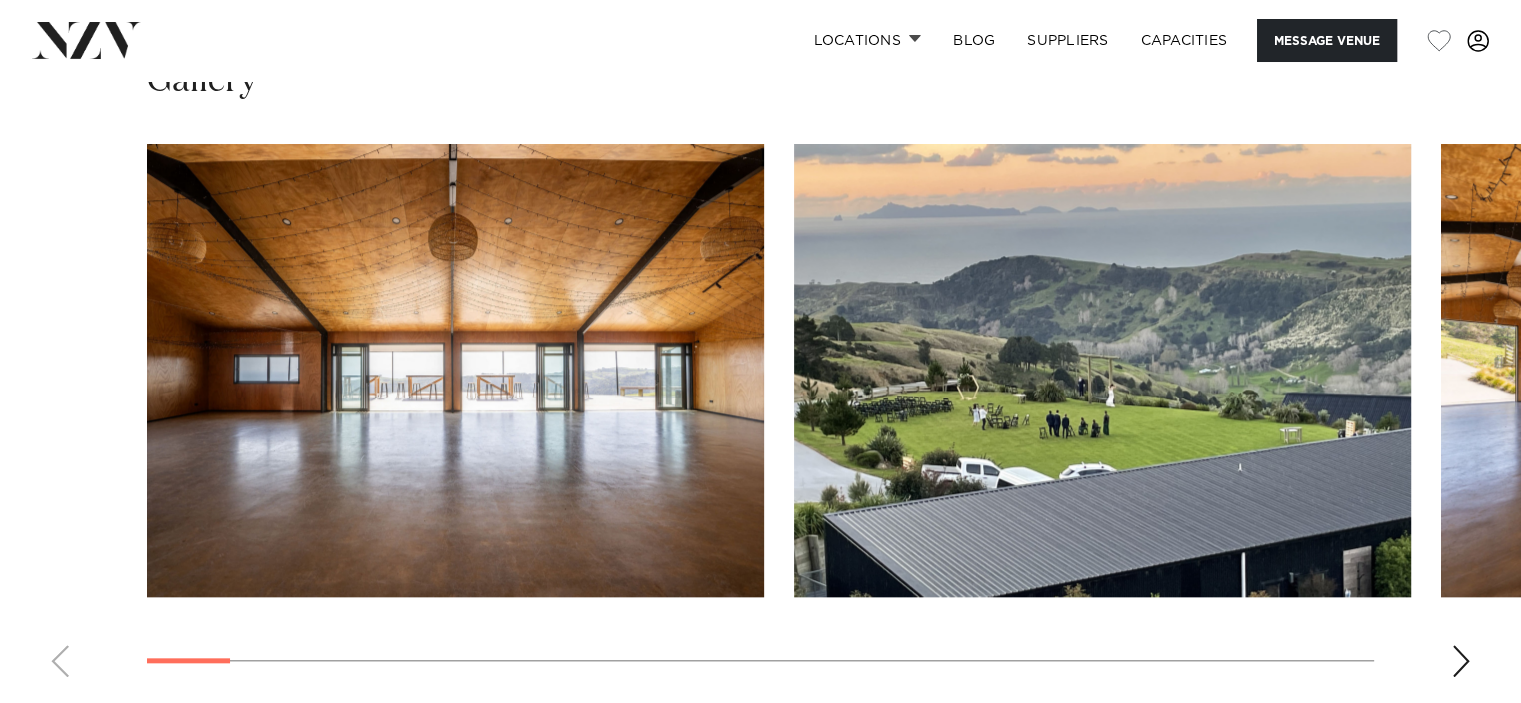 click at bounding box center (455, 370) 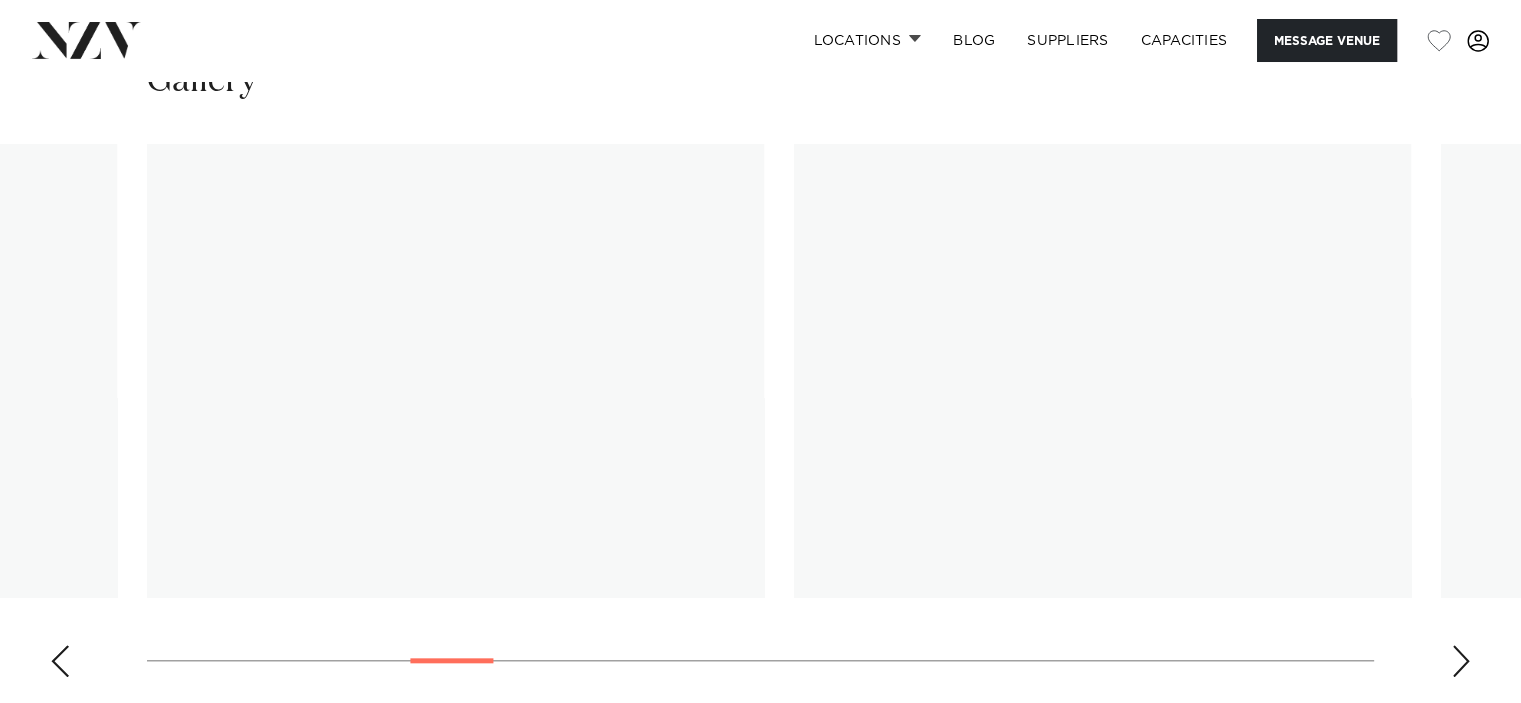 scroll, scrollTop: 0, scrollLeft: 0, axis: both 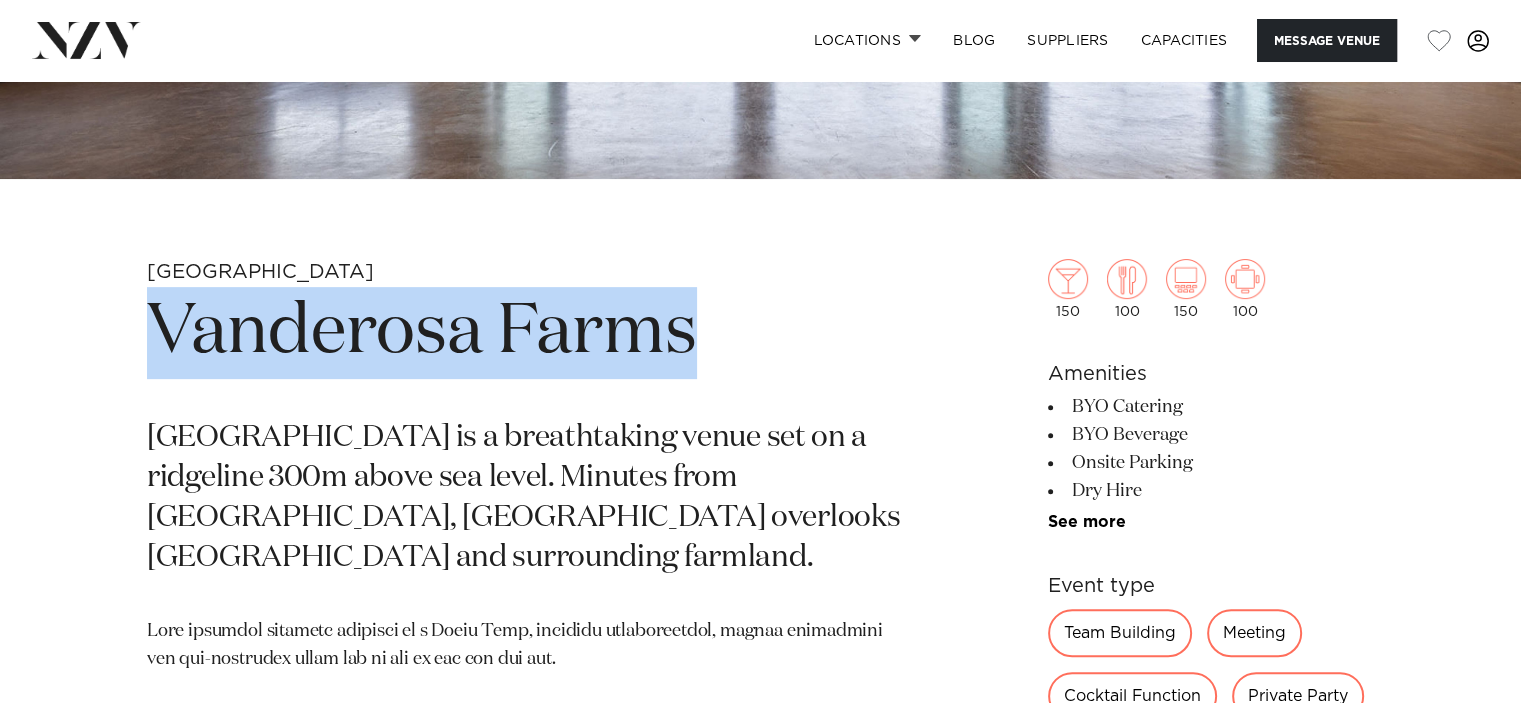 drag, startPoint x: 144, startPoint y: 323, endPoint x: 685, endPoint y: 349, distance: 541.6244 